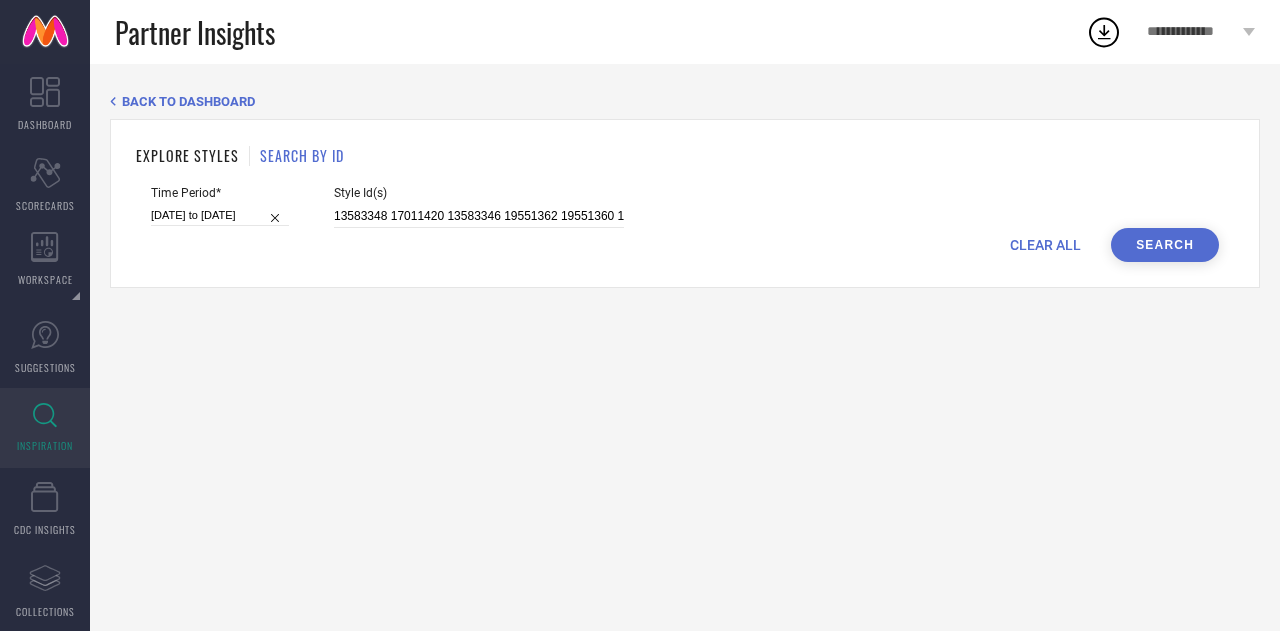 scroll, scrollTop: 0, scrollLeft: 0, axis: both 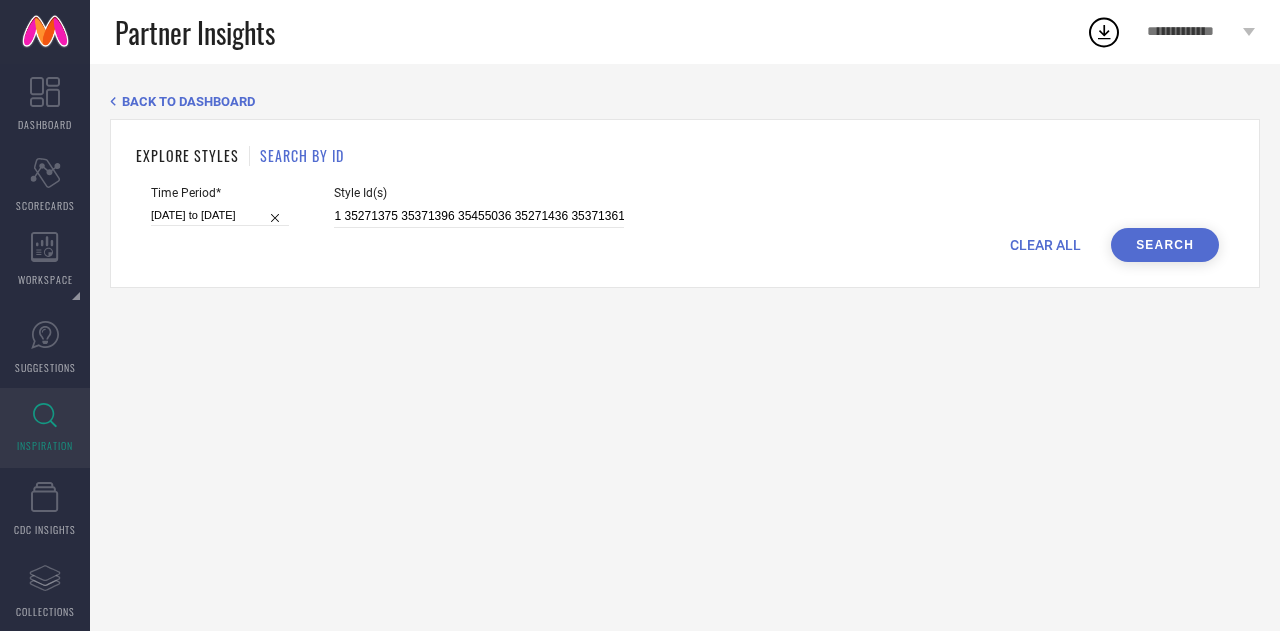 click on "[DATE] to [DATE]" at bounding box center (220, 215) 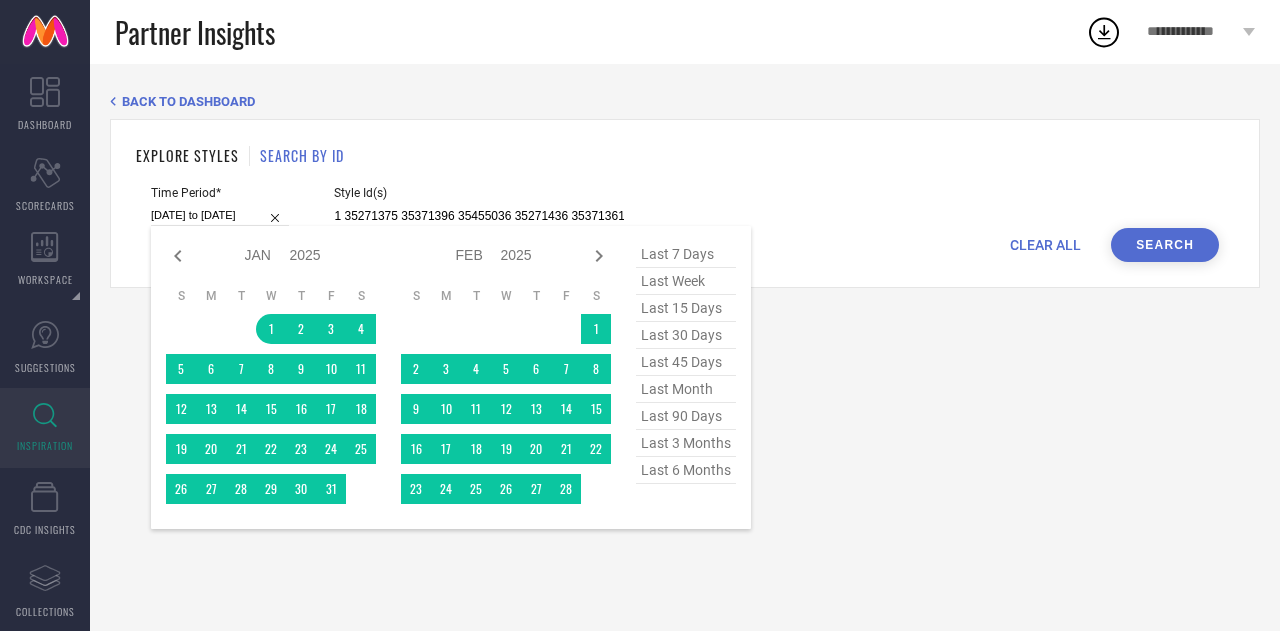 type on "35271379 35454256 35363380 35248920 35252506 35363381 35371427 35248914 35455031 35271375 35371396 35455036 35271436 35371361" 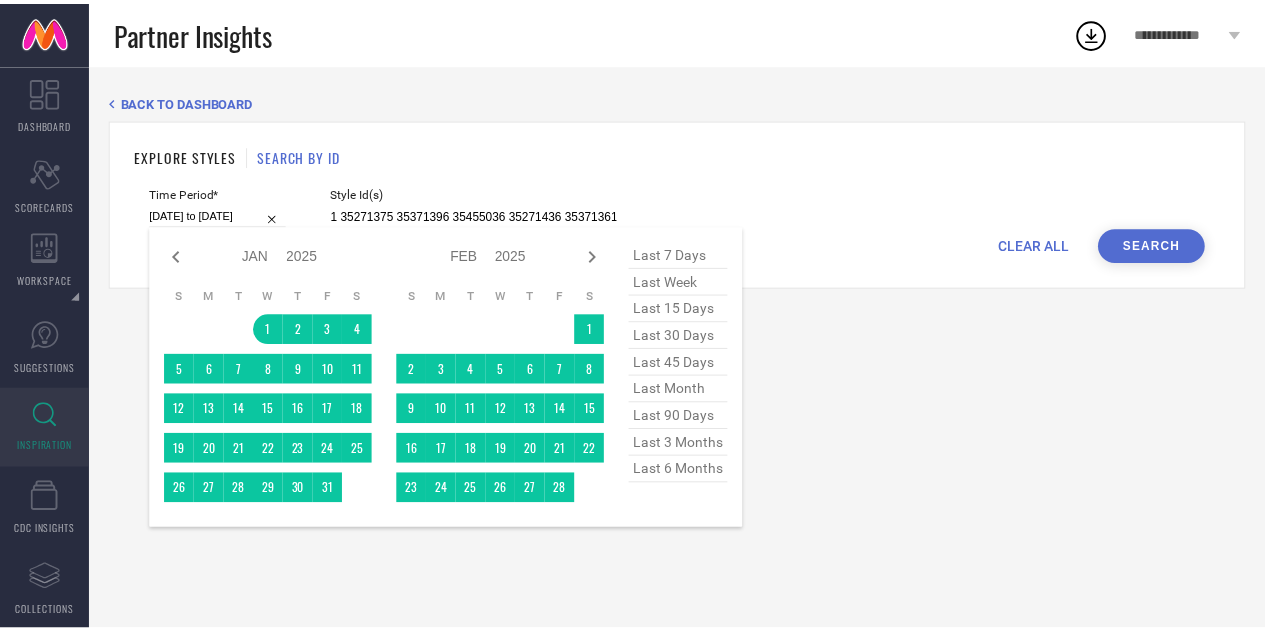 scroll, scrollTop: 0, scrollLeft: 0, axis: both 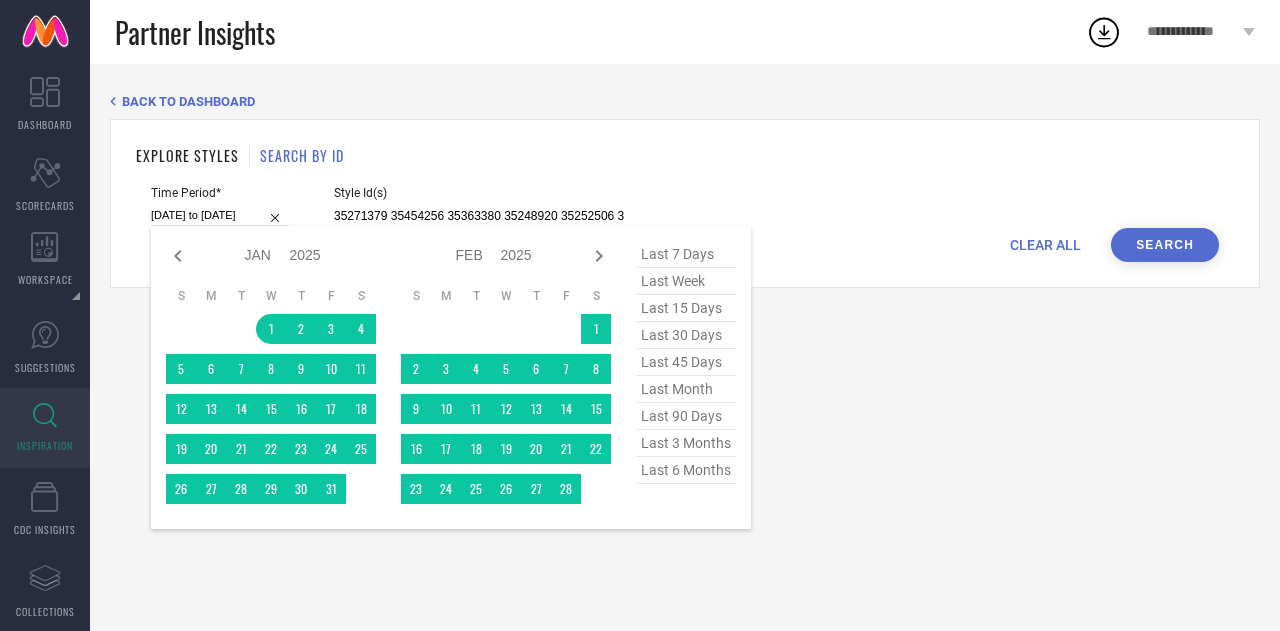 click on "last 7 days" at bounding box center [686, 254] 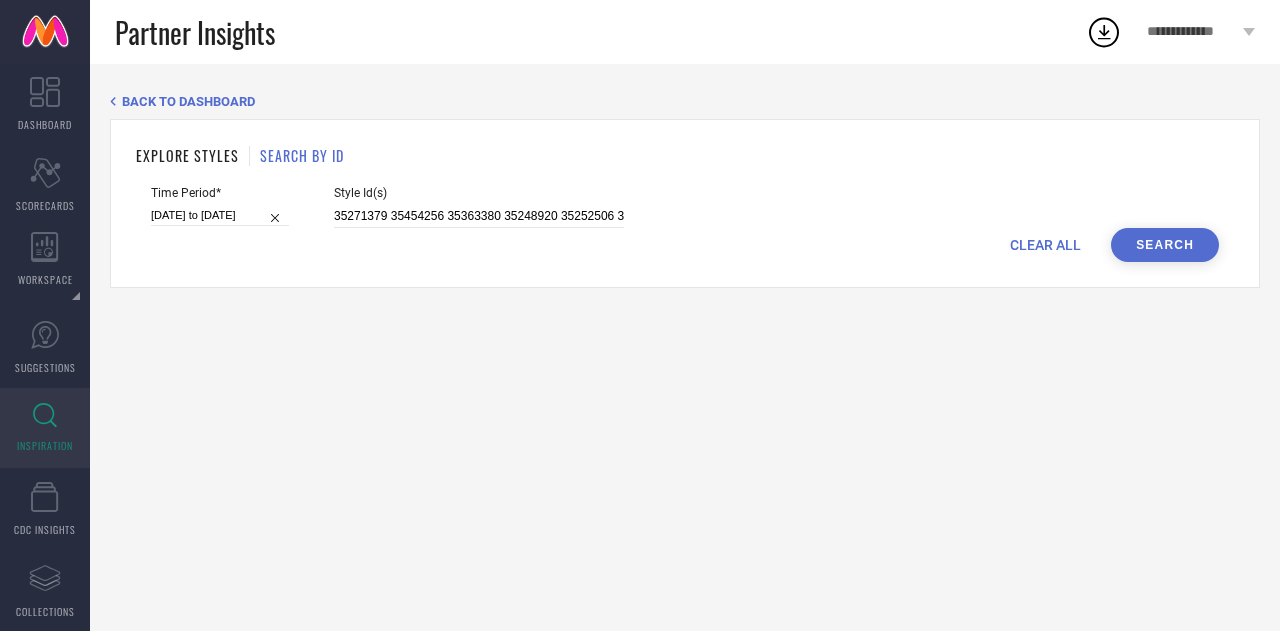 click on "Search" at bounding box center [1165, 245] 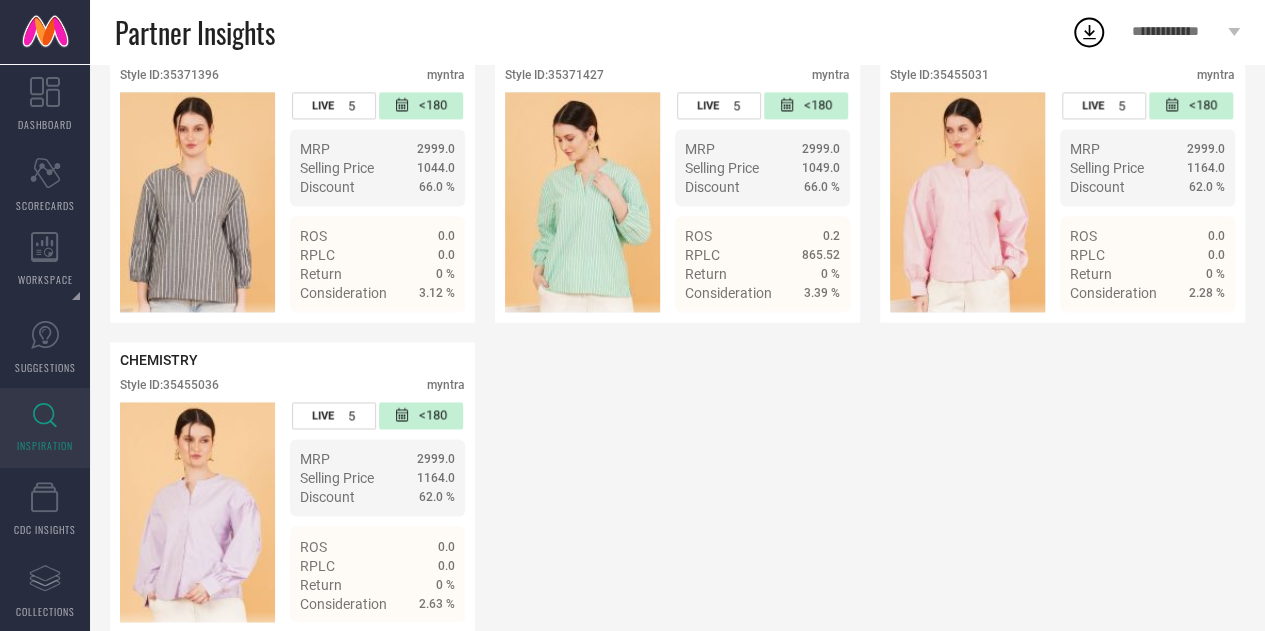 scroll, scrollTop: 1384, scrollLeft: 0, axis: vertical 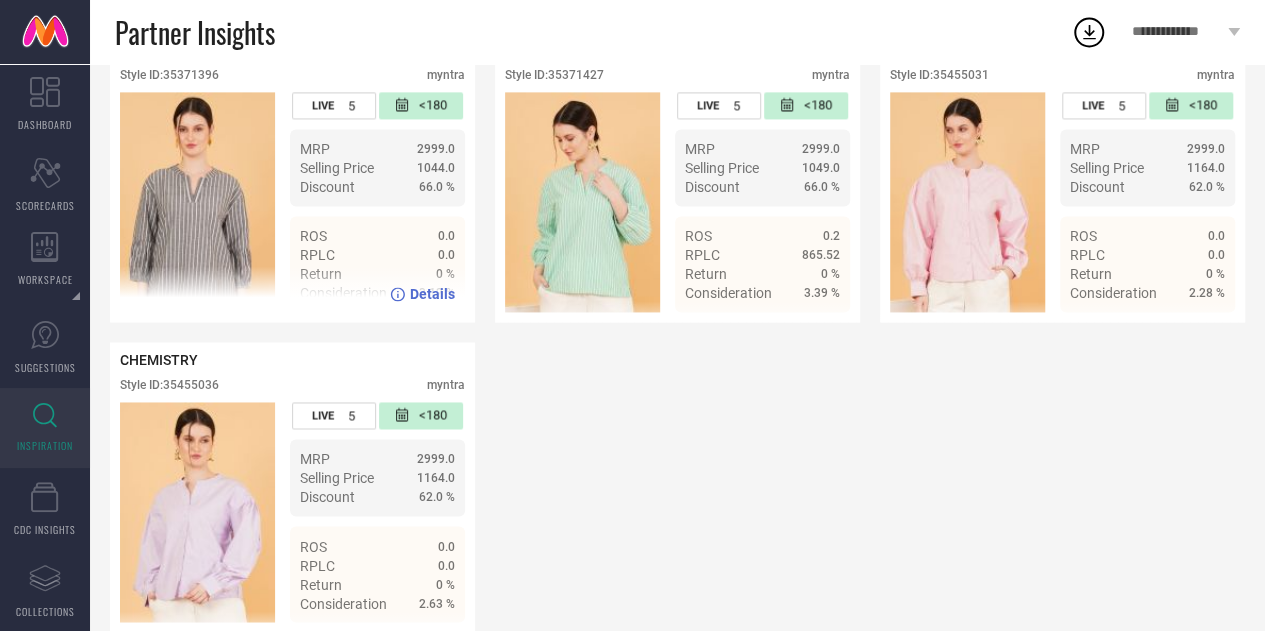 click on "Style ID:  35371396" at bounding box center (169, 75) 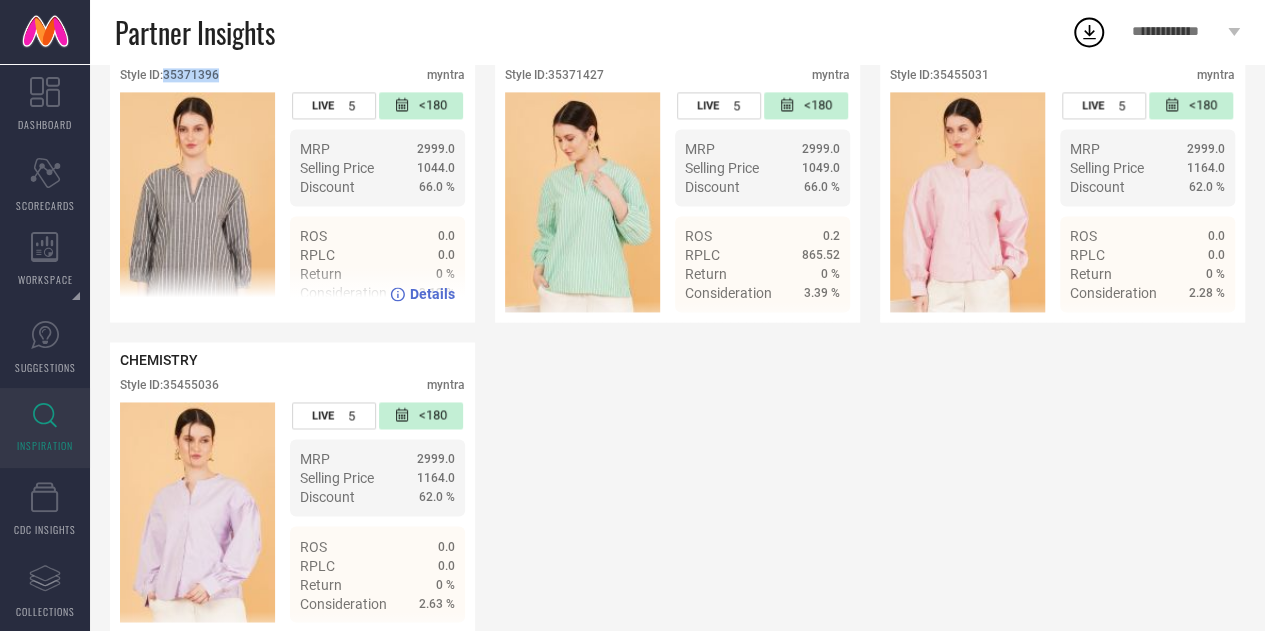 copy on "35371396" 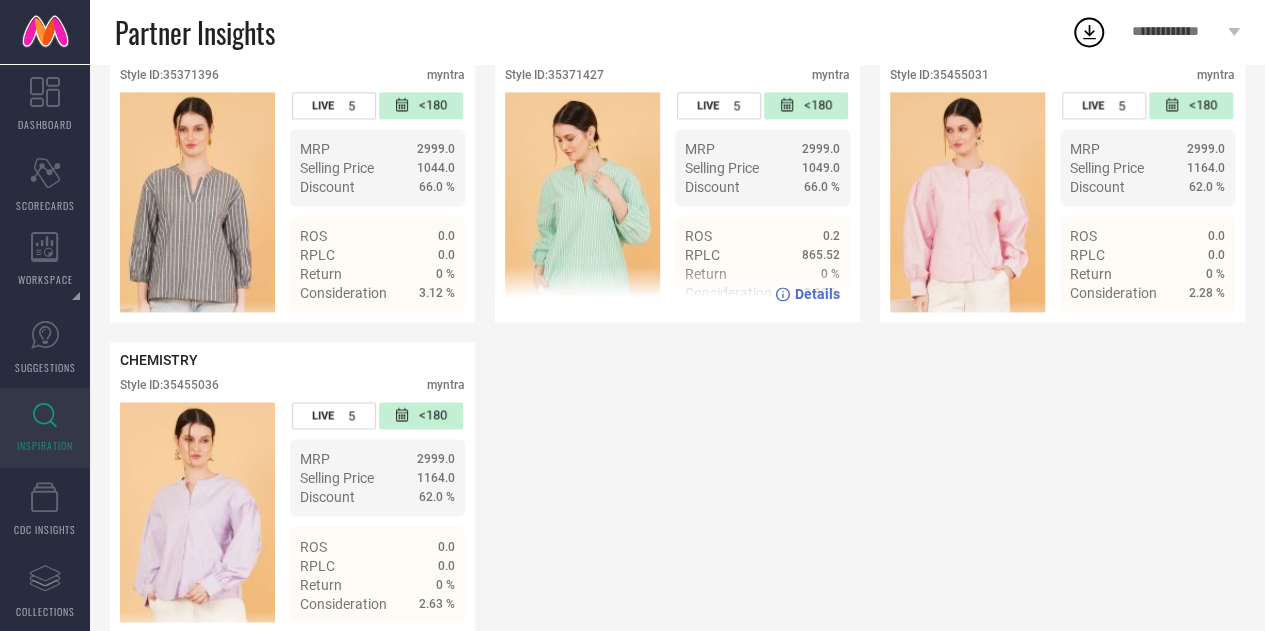 click on "Style ID:  35371427" at bounding box center [554, 75] 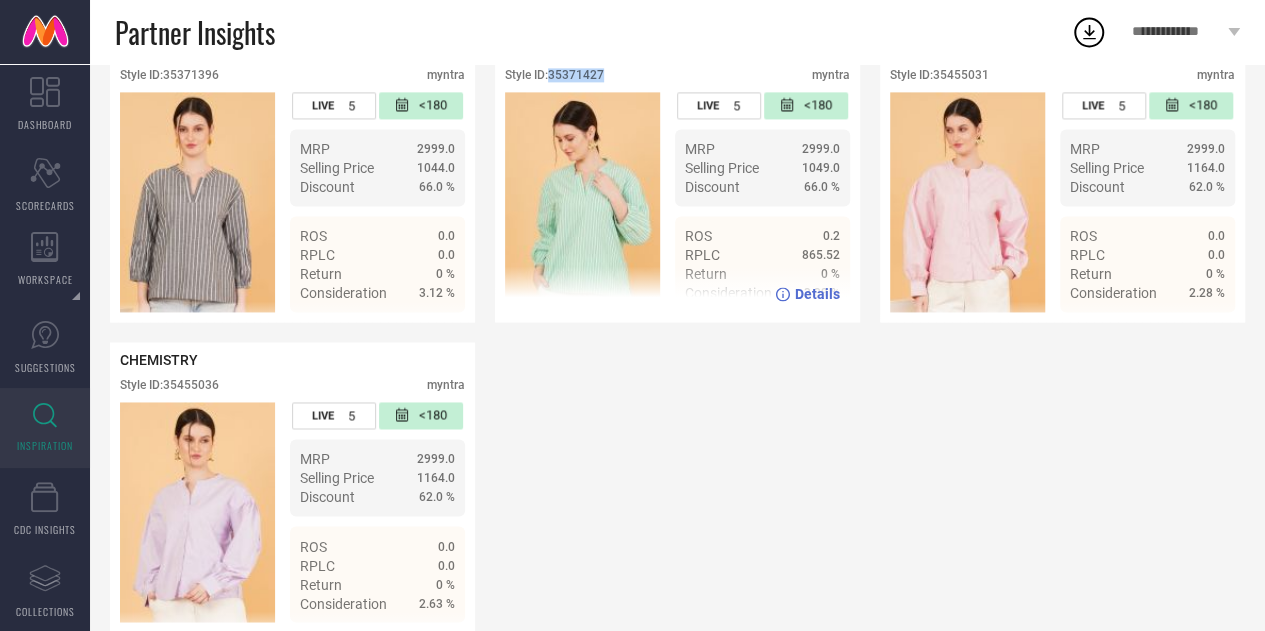click on "Style ID:  35371427" at bounding box center [554, 75] 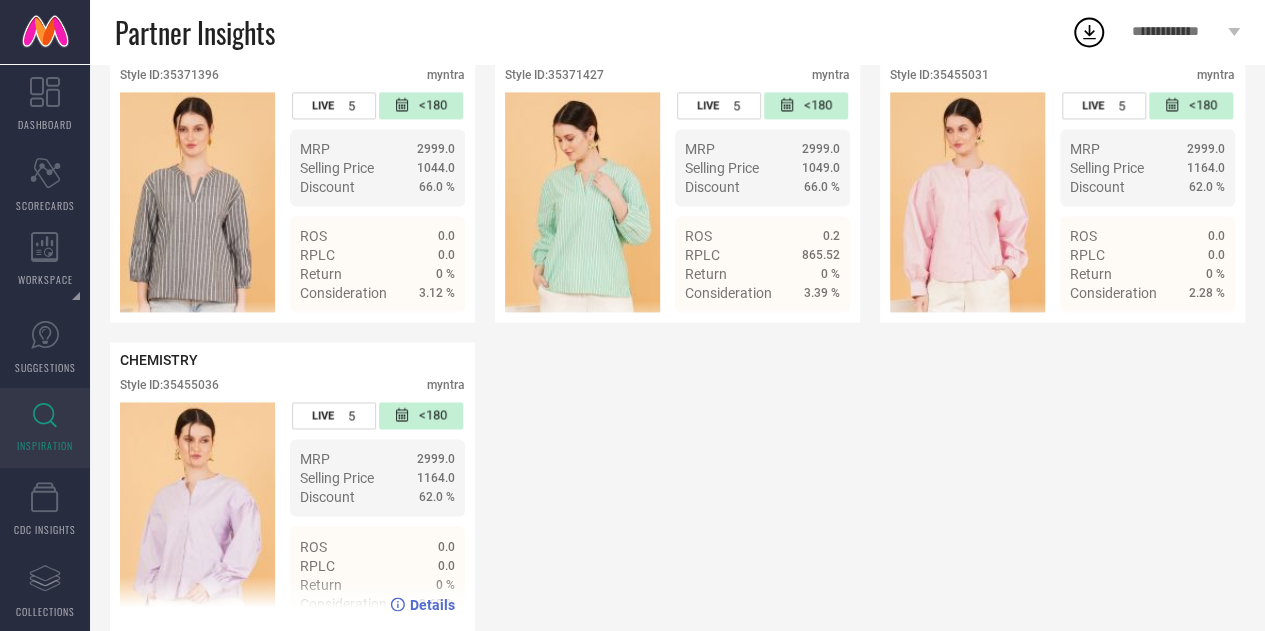 click on "CHEMISTRY Style ID:  35455036 myntra" at bounding box center (292, 377) 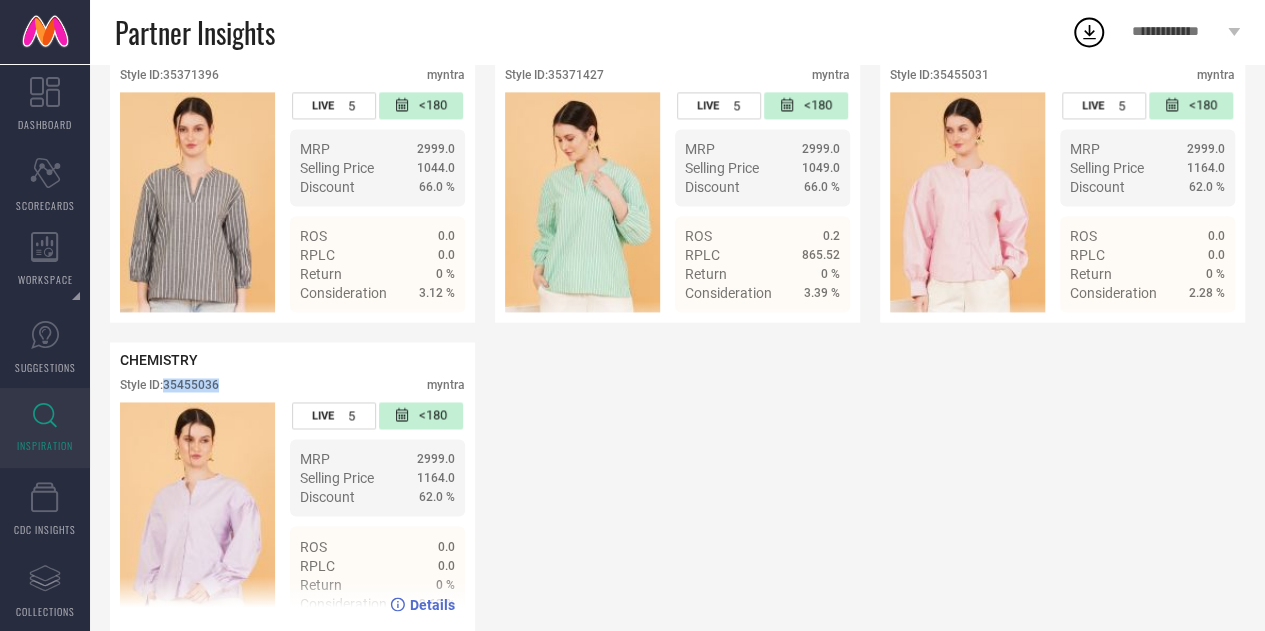 click on "CHEMISTRY Style ID:  35455036 myntra" at bounding box center [292, 377] 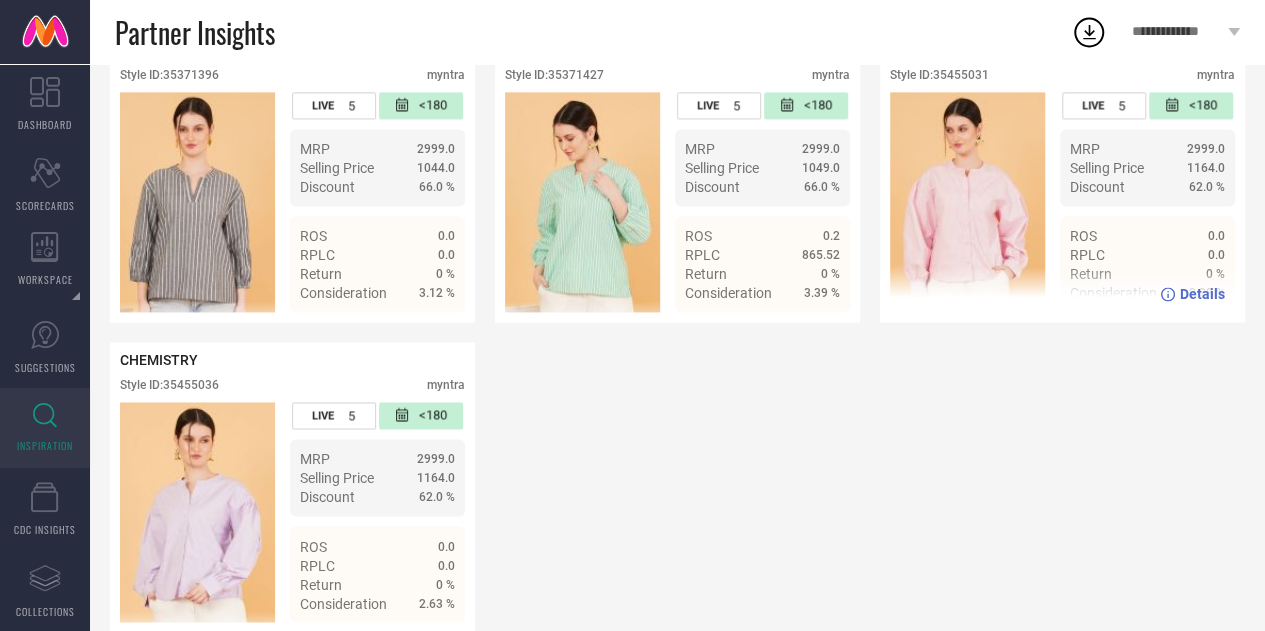 click on "Style ID:  35455031" at bounding box center [939, 75] 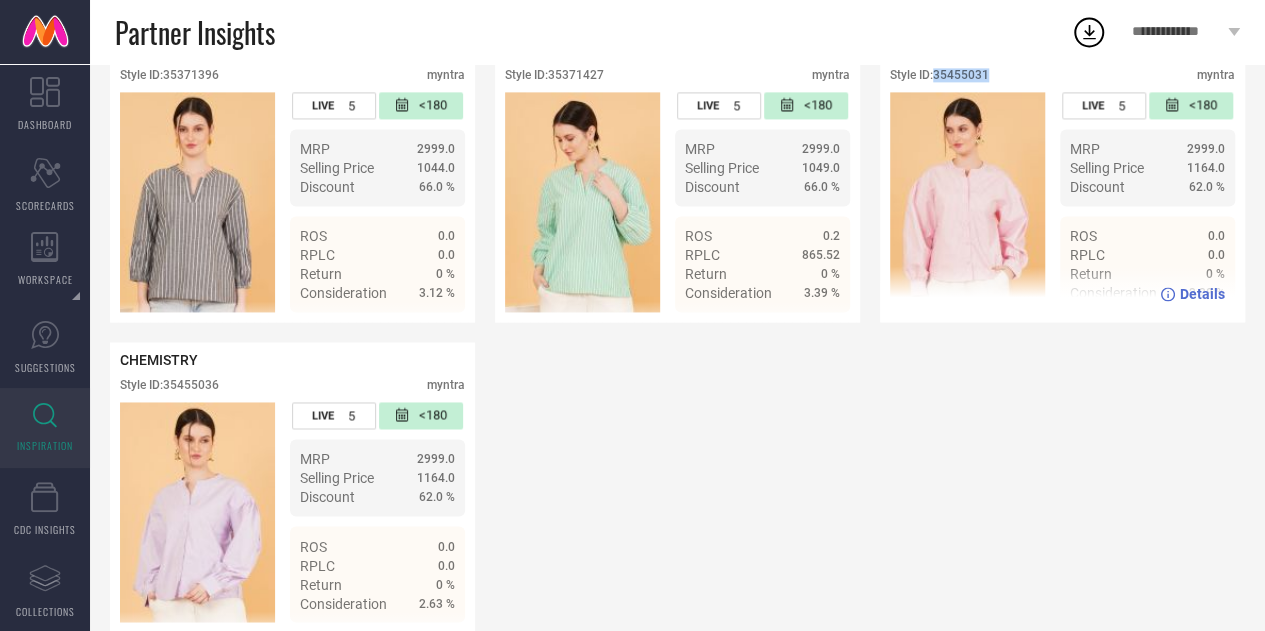 copy on "35455031" 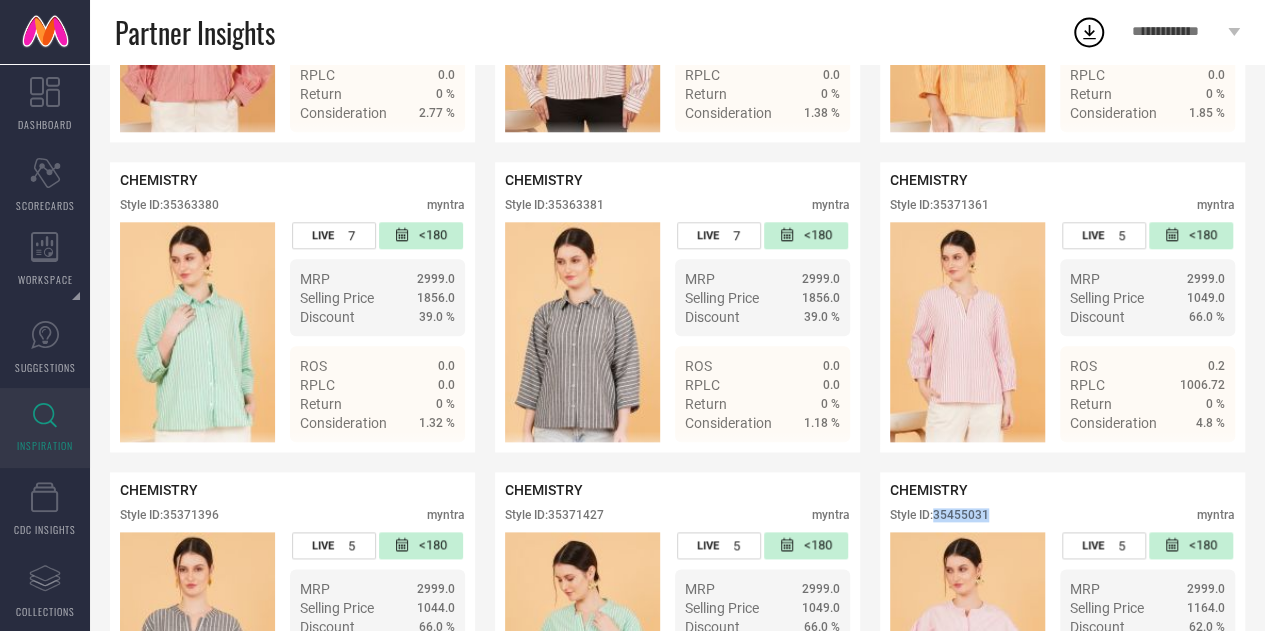 scroll, scrollTop: 942, scrollLeft: 0, axis: vertical 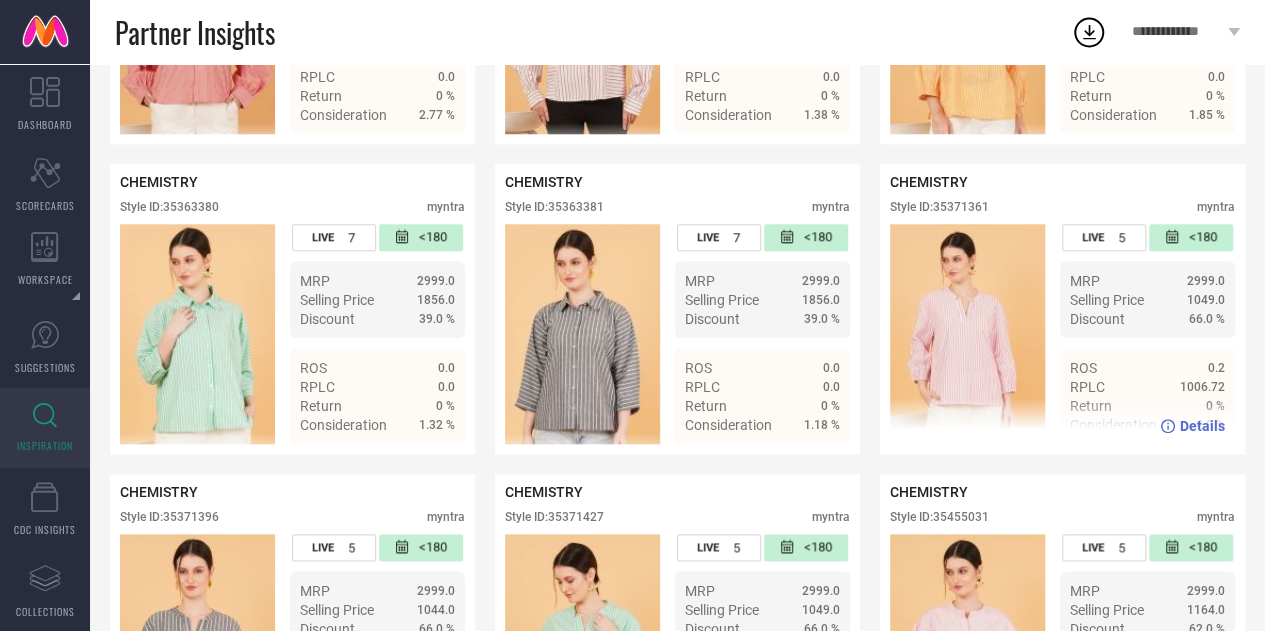 click on "Style ID:  35371361" at bounding box center (939, 207) 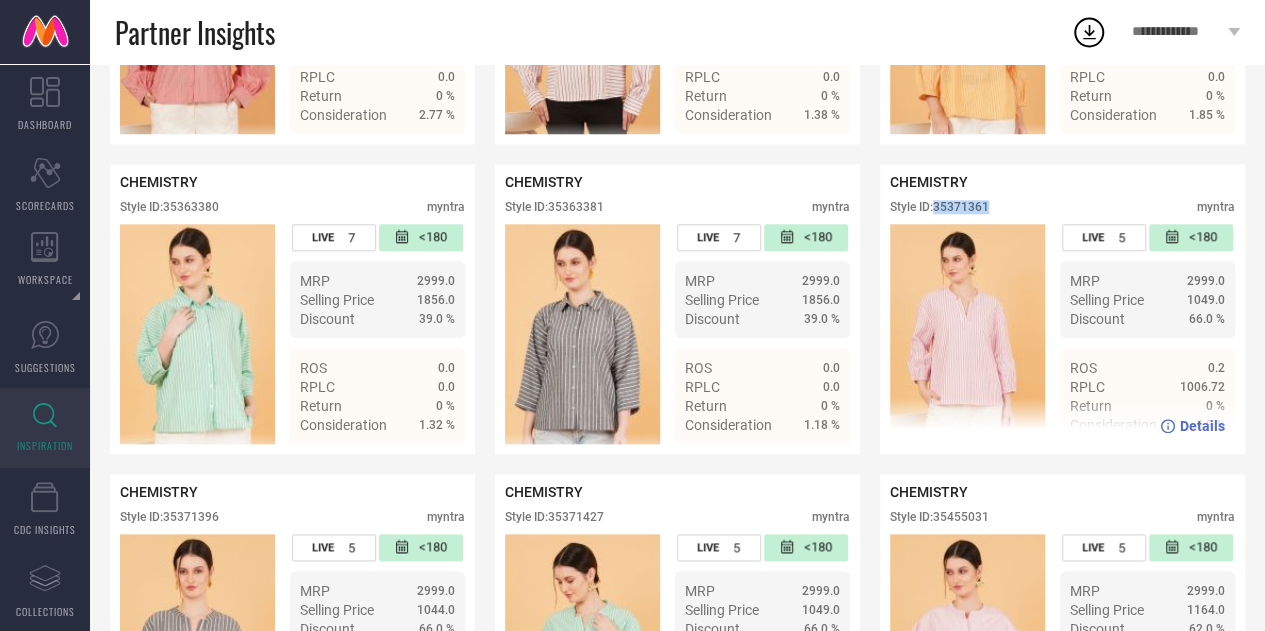 click on "Style ID:  35371361" at bounding box center [939, 207] 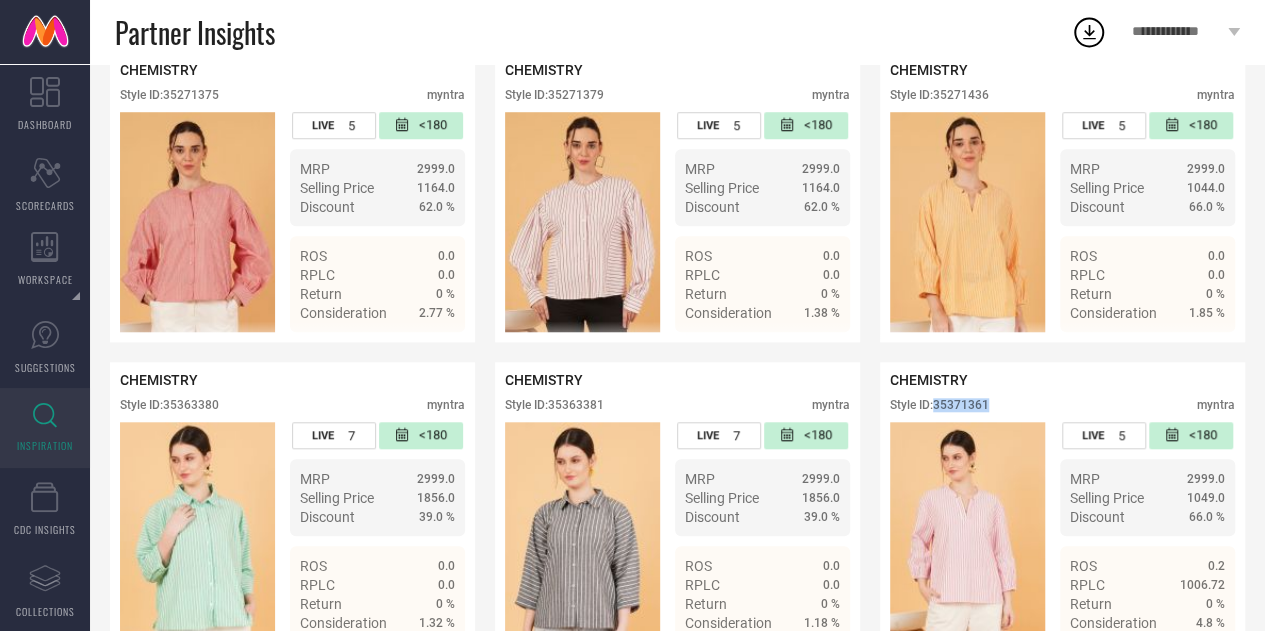 scroll, scrollTop: 744, scrollLeft: 0, axis: vertical 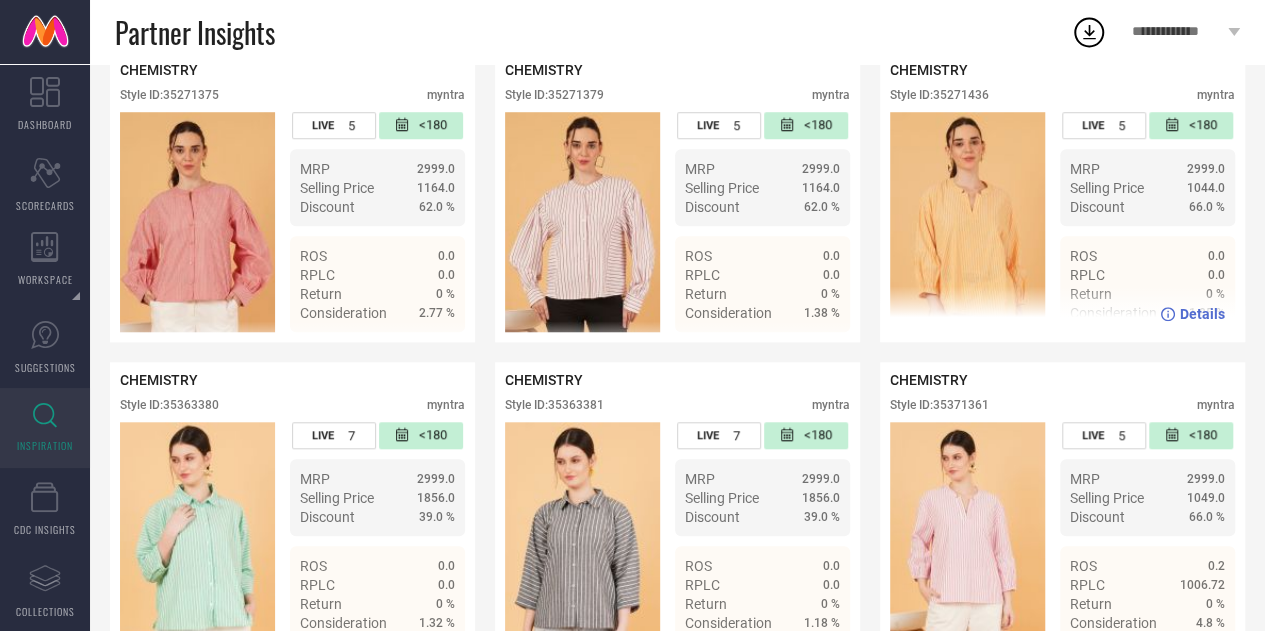 click on "Style ID:  35271436" at bounding box center (939, 95) 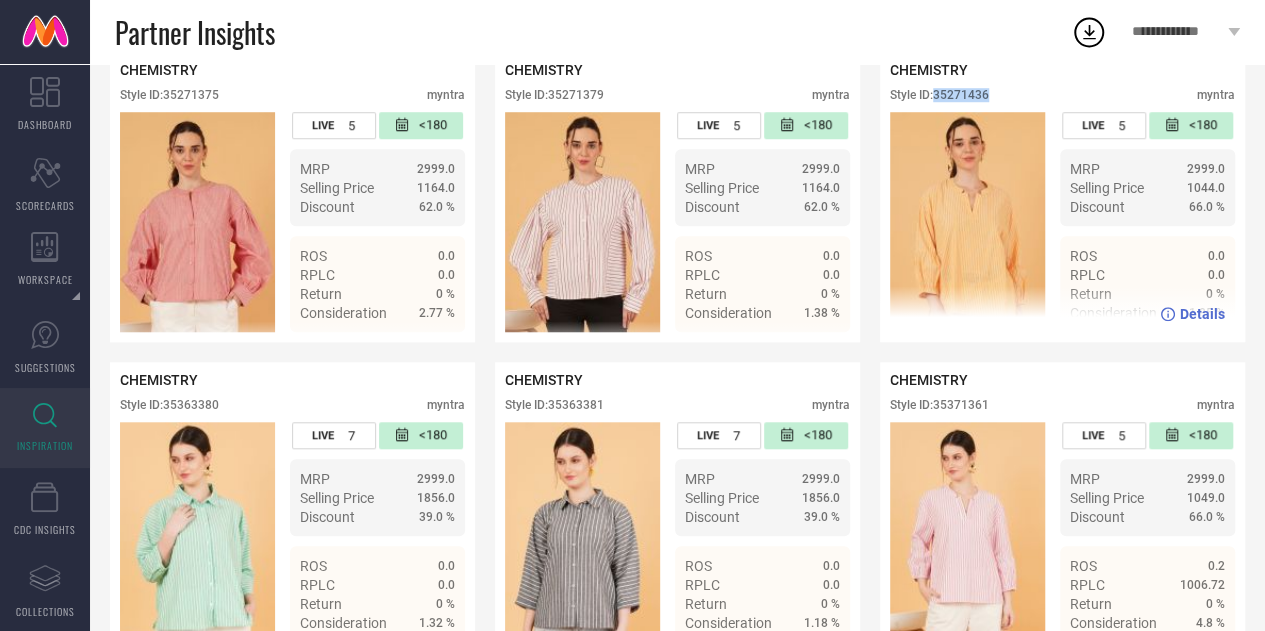 click on "Style ID:  35271436" at bounding box center (939, 95) 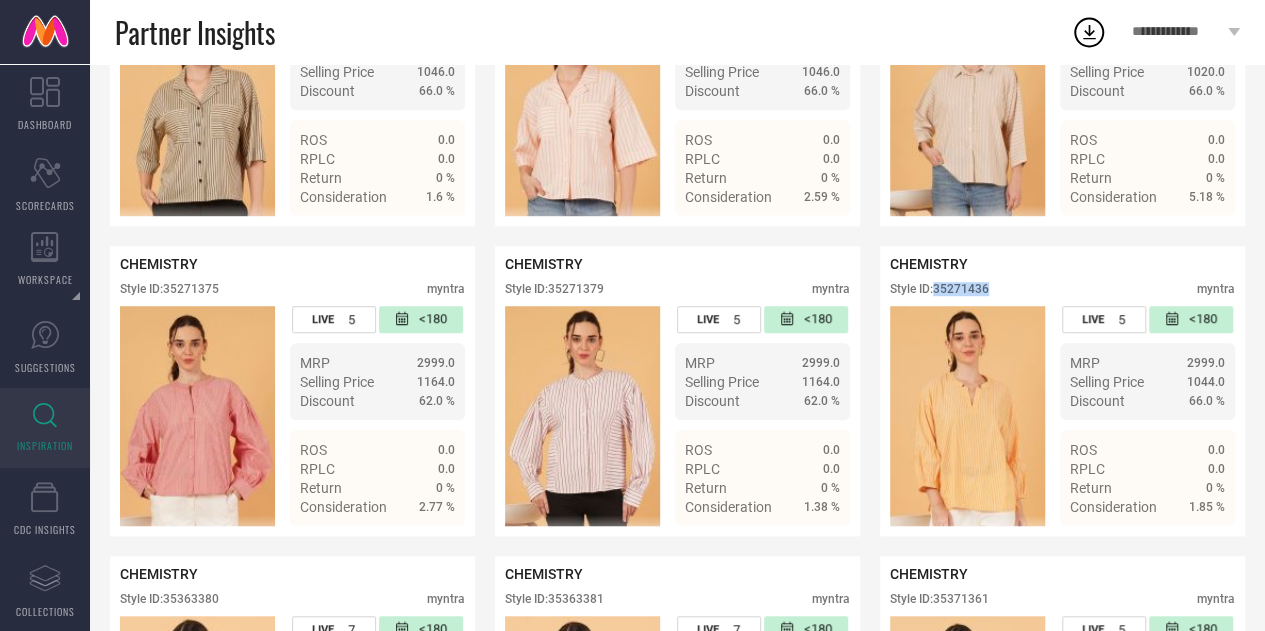 scroll, scrollTop: 544, scrollLeft: 0, axis: vertical 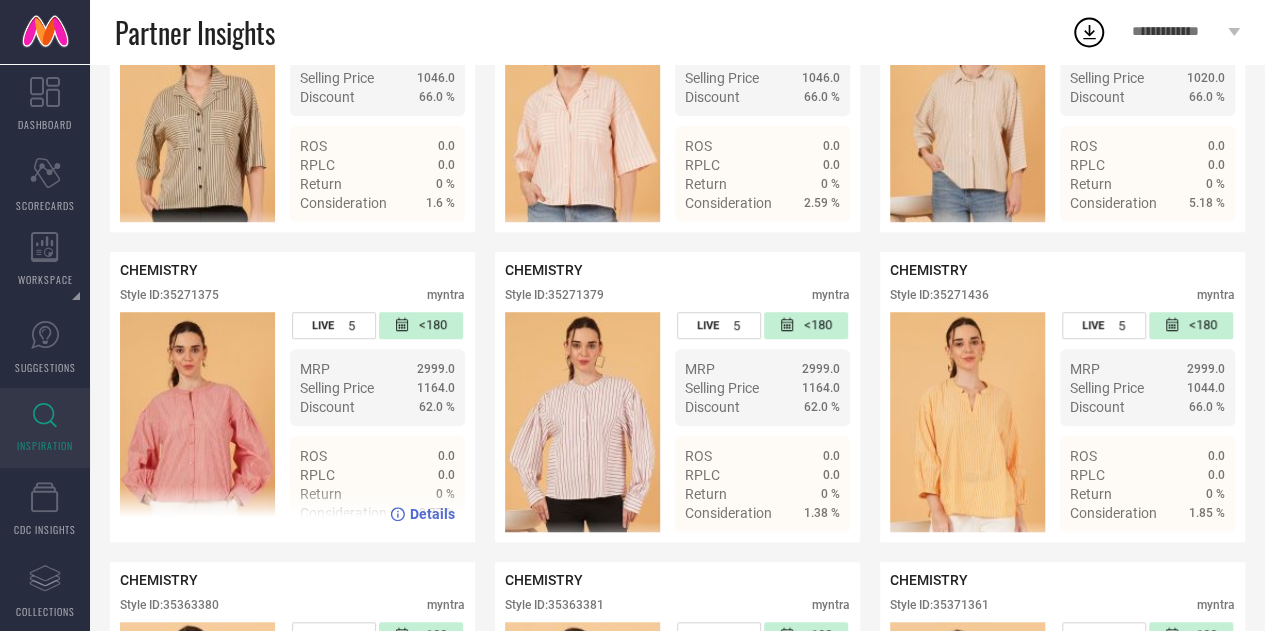 click on "Style ID:  35271375" at bounding box center (169, 295) 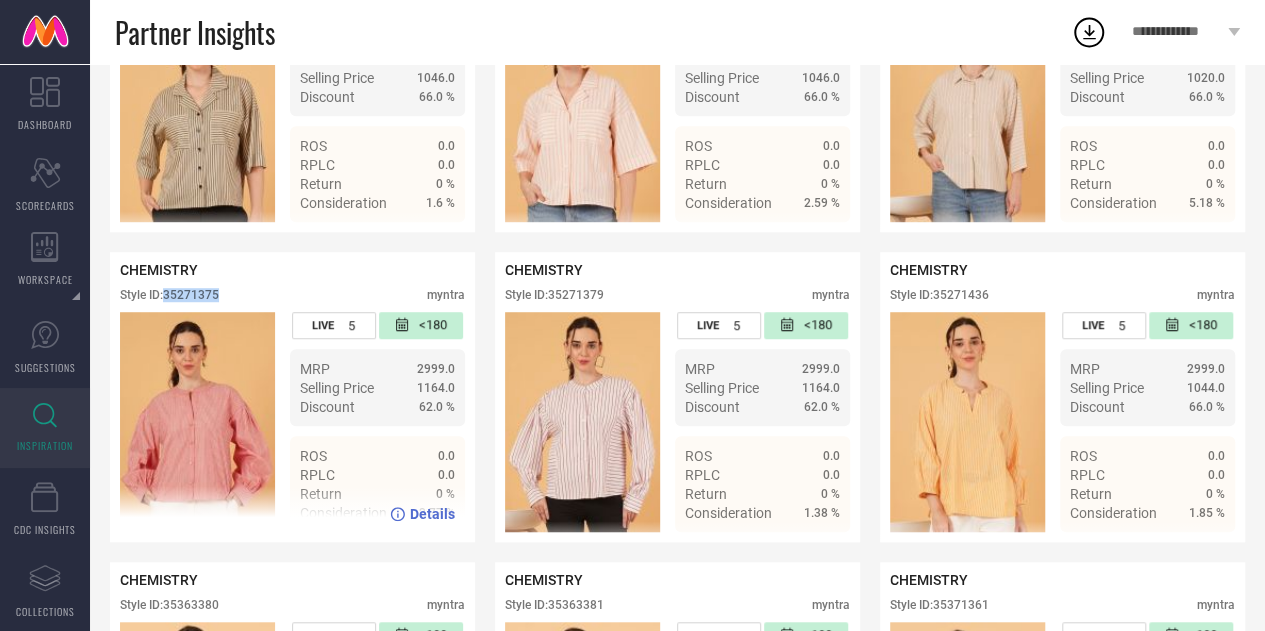 click on "Style ID:  35271375" at bounding box center (169, 295) 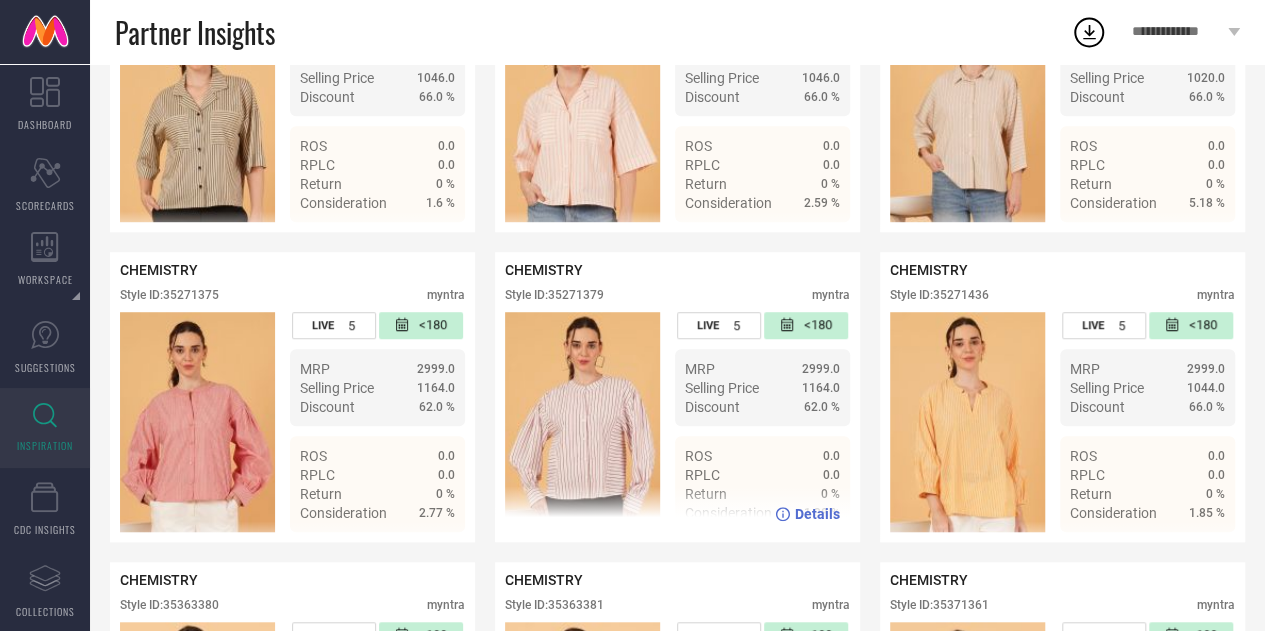 click on "Style ID:  35271379" at bounding box center (554, 295) 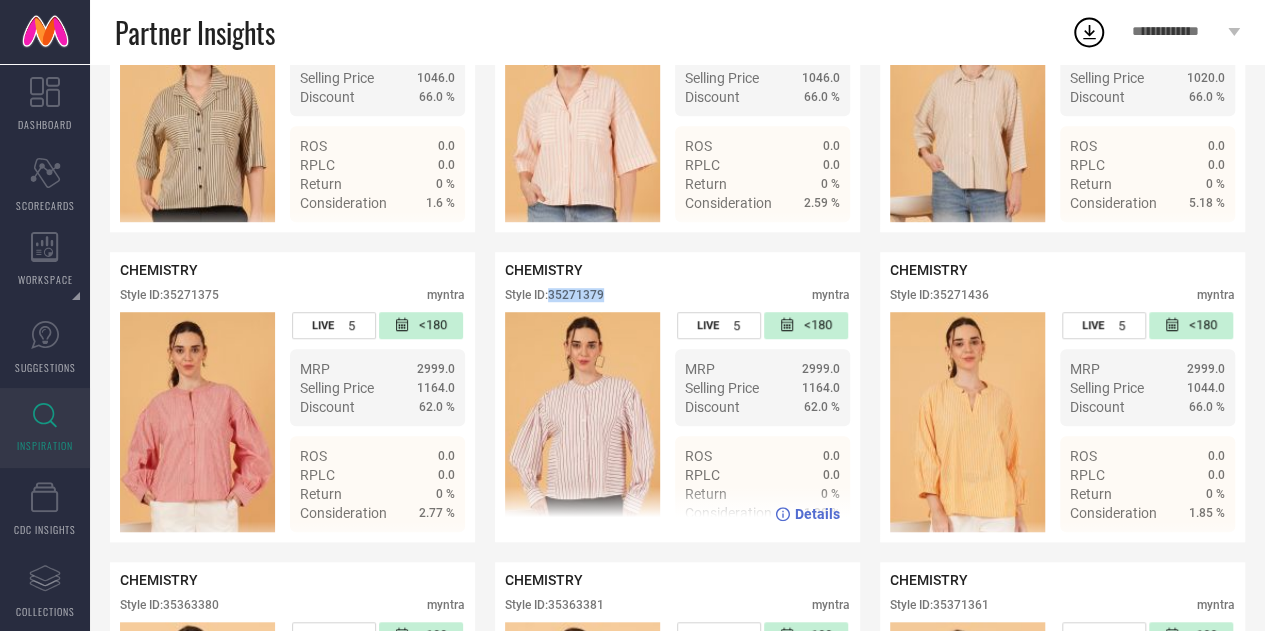 click on "Style ID:  35271379" at bounding box center (554, 295) 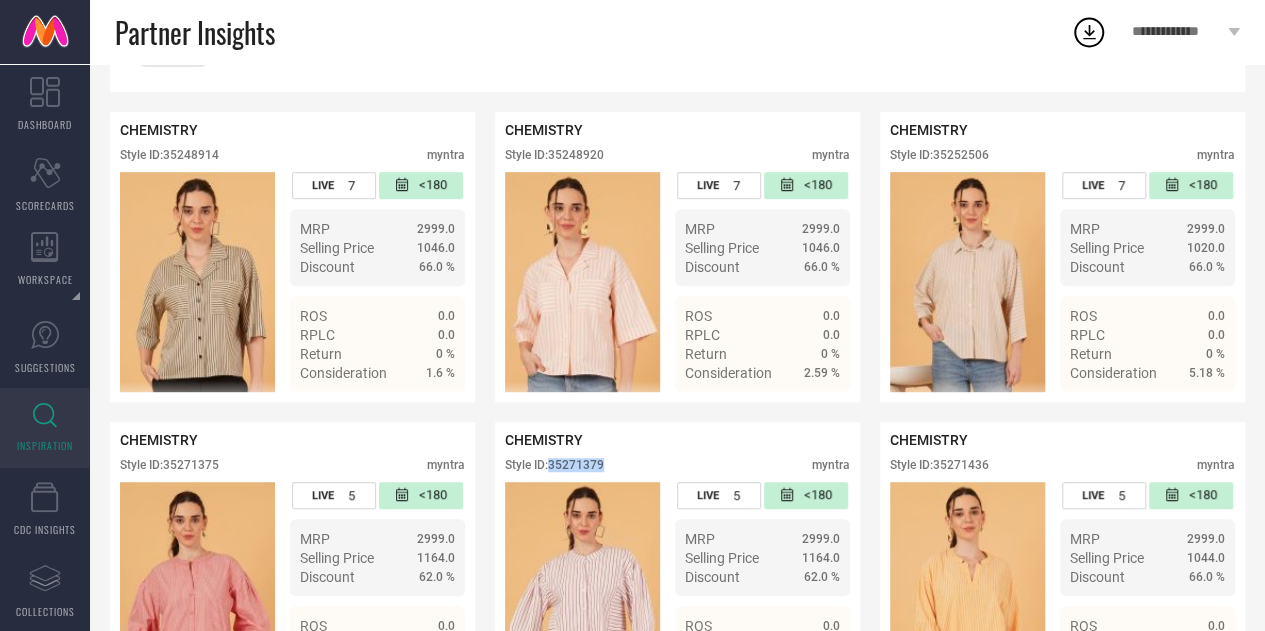 scroll, scrollTop: 370, scrollLeft: 0, axis: vertical 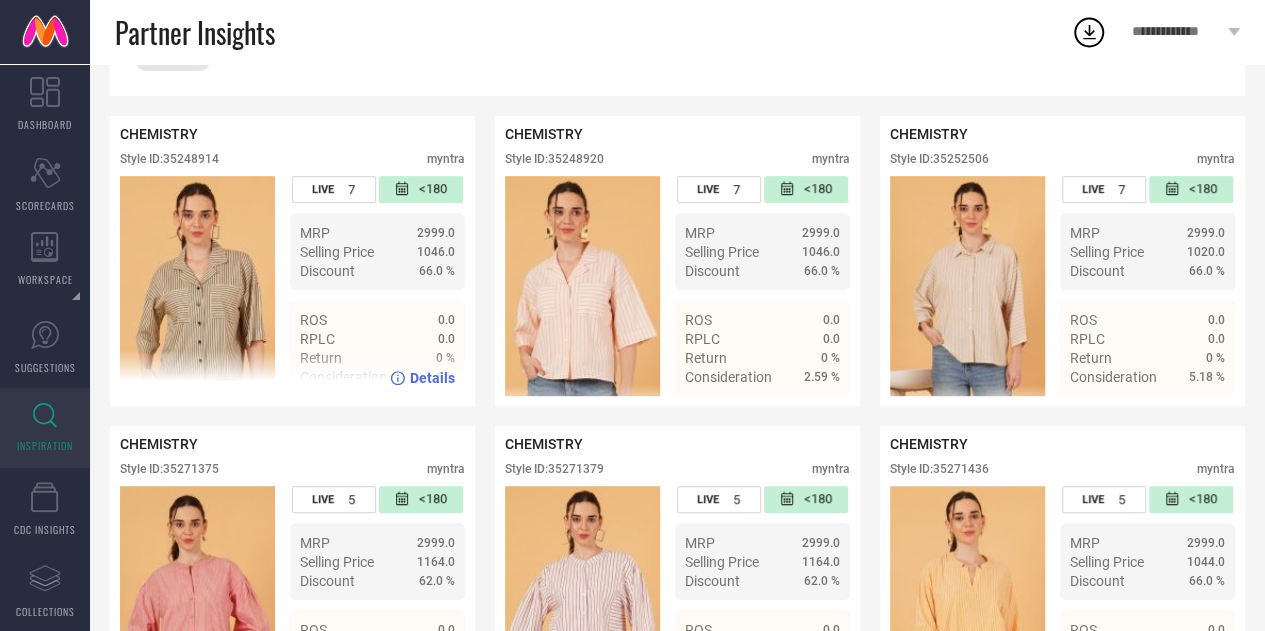 click on "Style ID:  35248914" at bounding box center [169, 159] 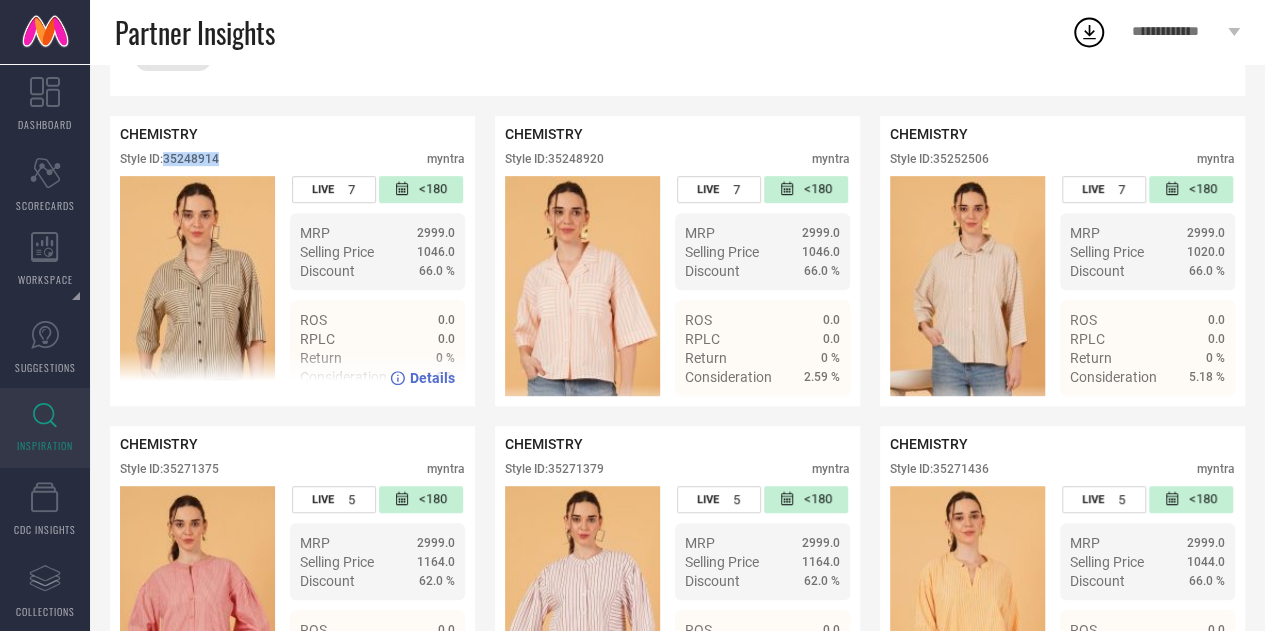copy on "35248914" 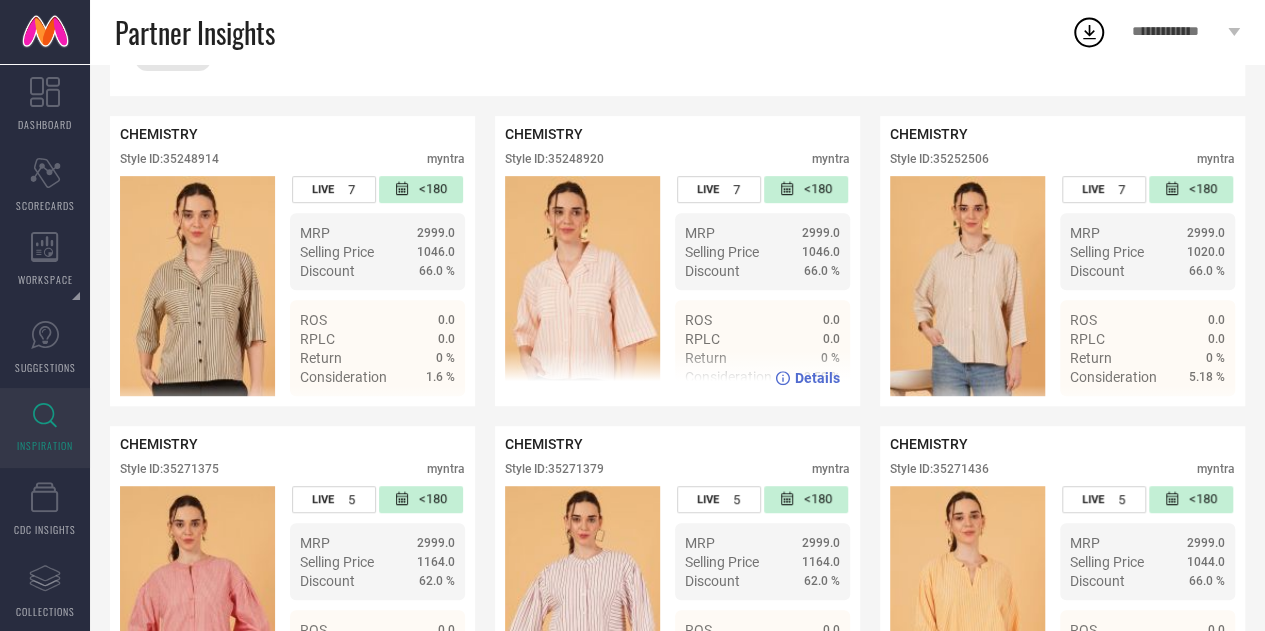 click on "Style ID:  35248920" at bounding box center [554, 159] 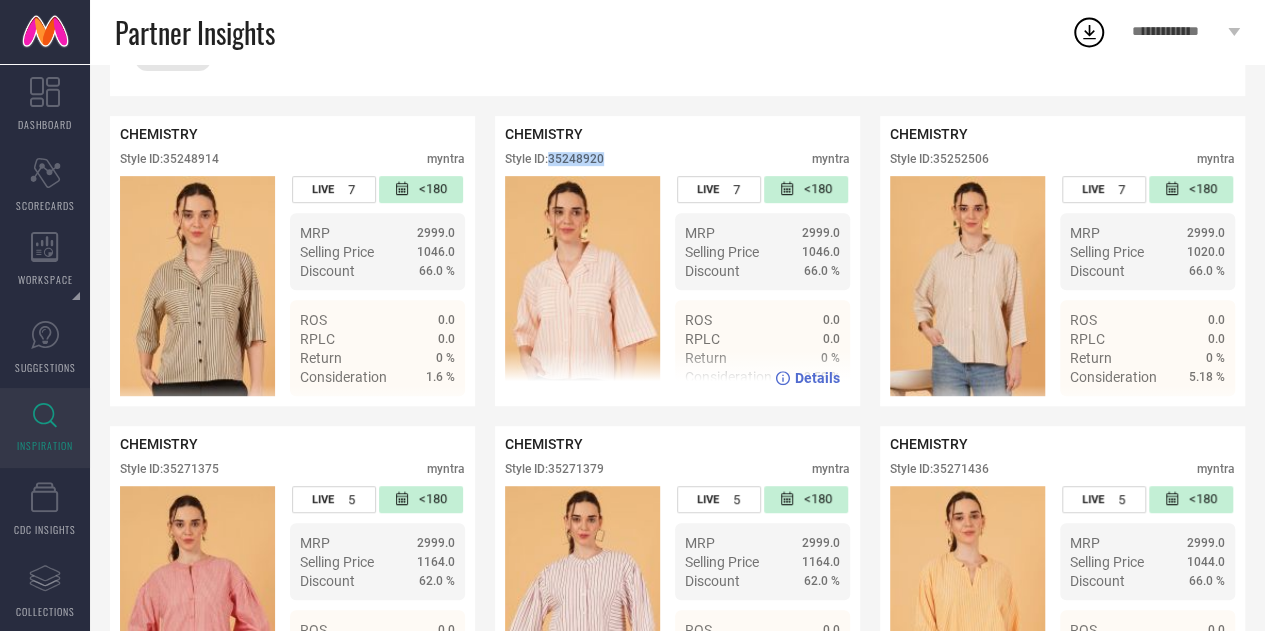 click on "Style ID:  35248920" at bounding box center (554, 159) 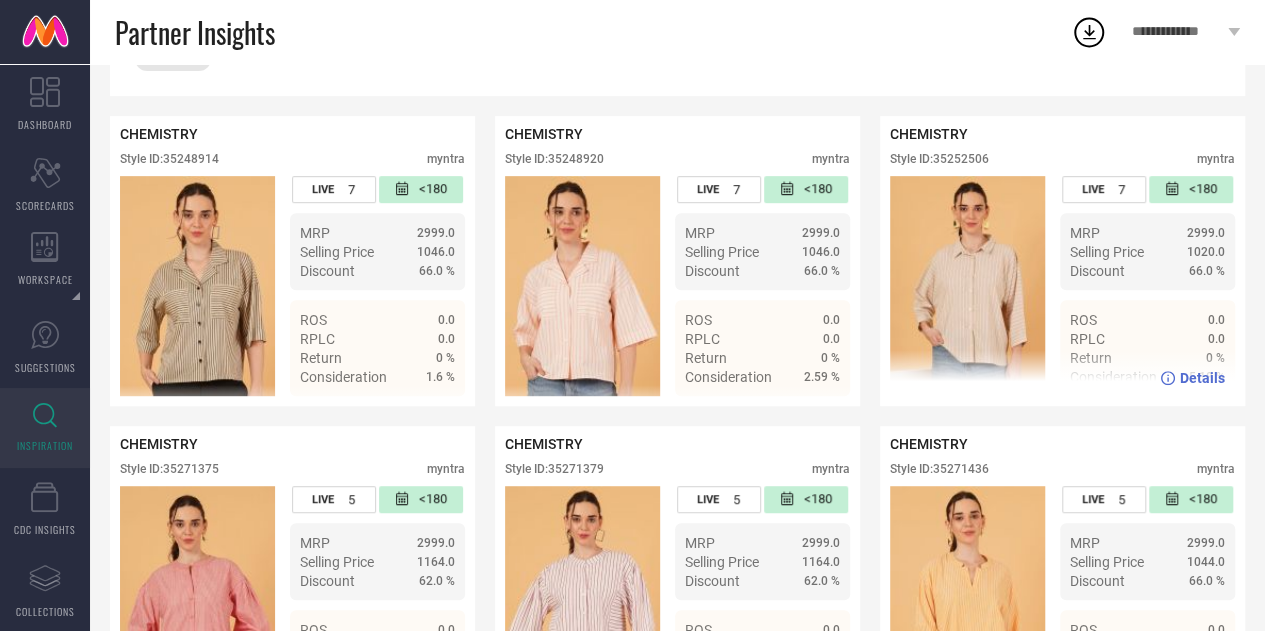 click on "Style ID:  35252506" at bounding box center (939, 159) 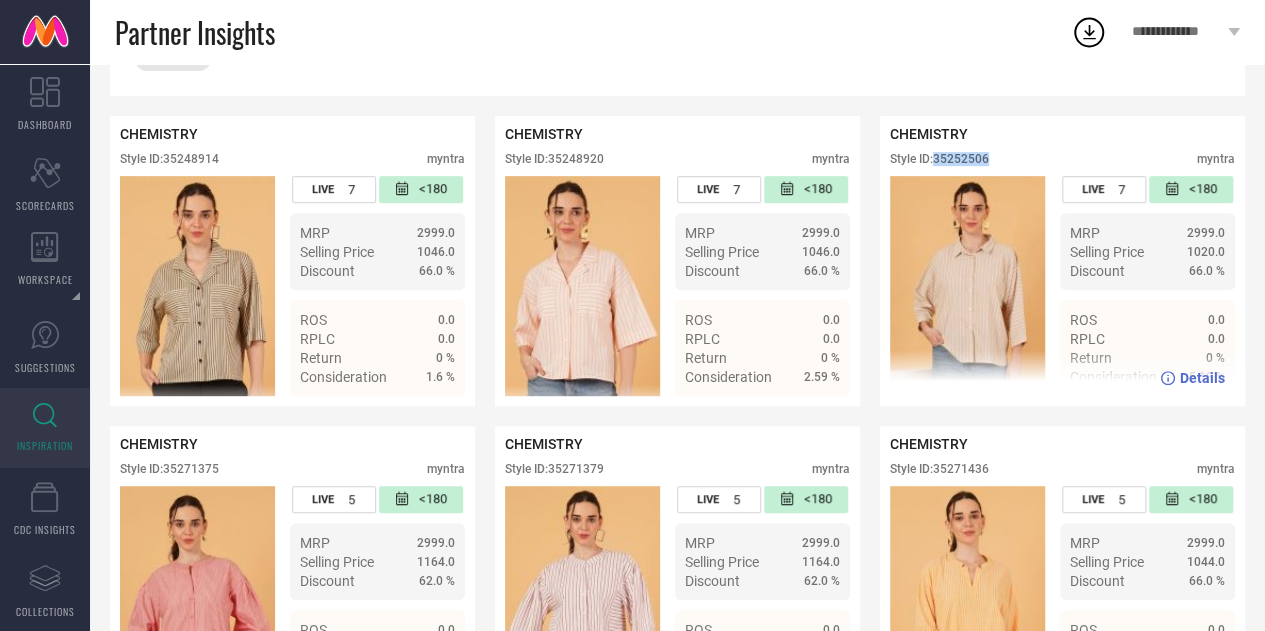 click on "Style ID:  35252506" at bounding box center (939, 159) 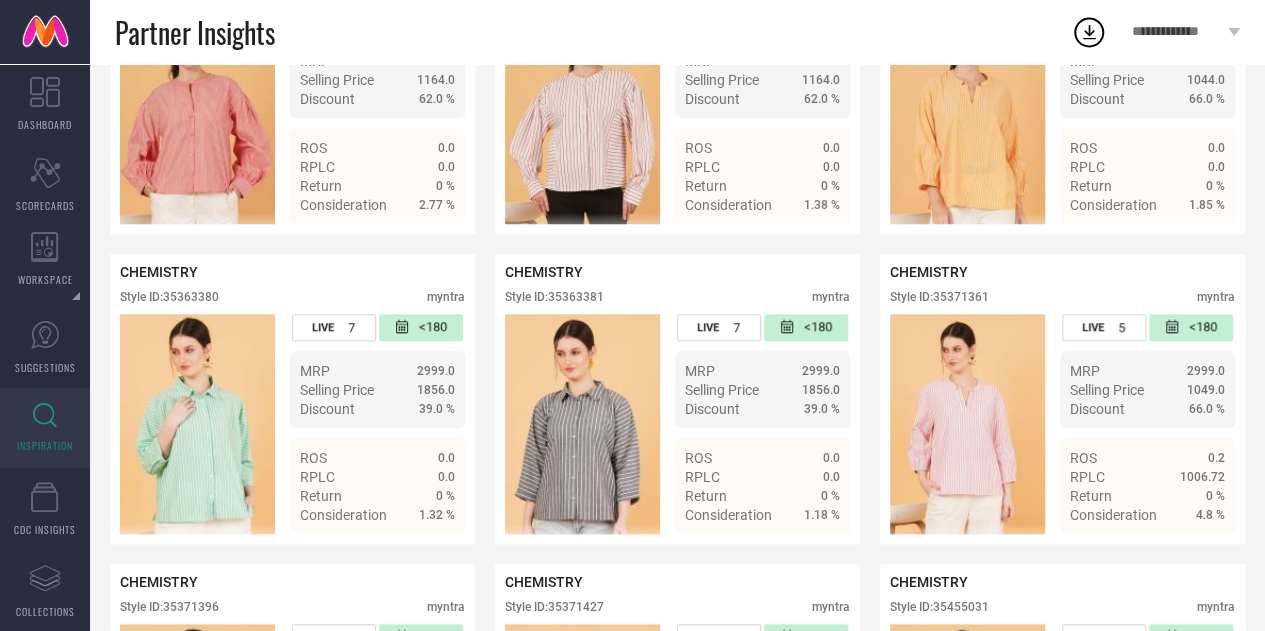 scroll, scrollTop: 850, scrollLeft: 0, axis: vertical 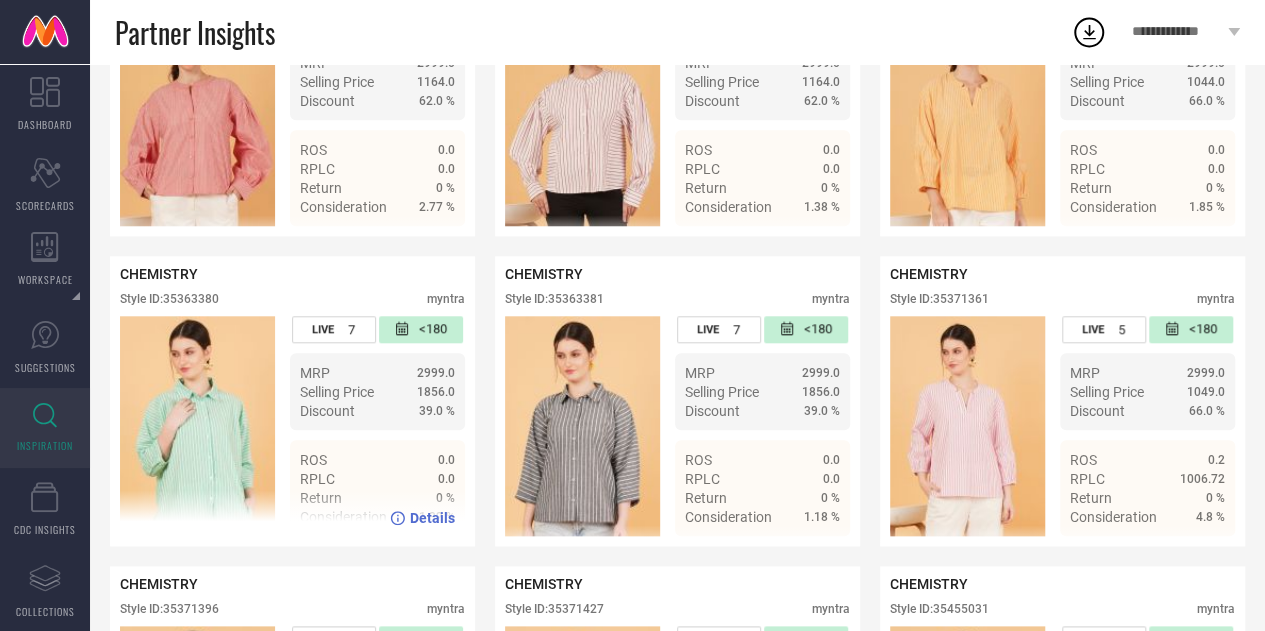click on "Style ID:  35363380" at bounding box center [169, 299] 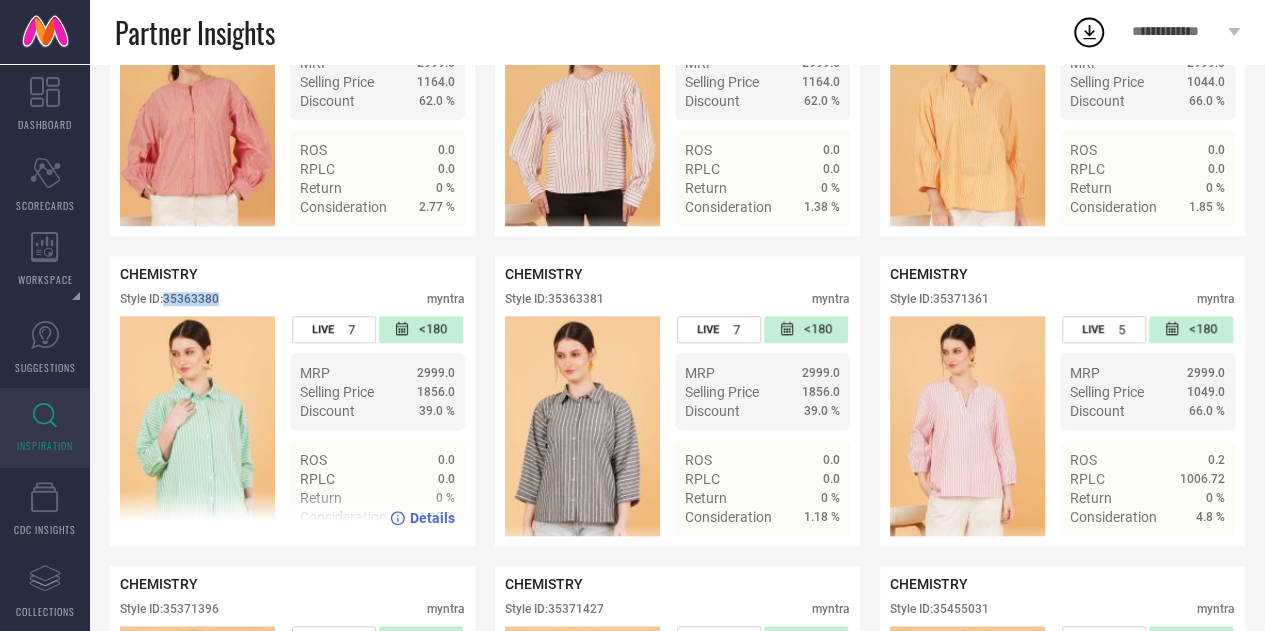 click on "Style ID:  35363380" at bounding box center [169, 299] 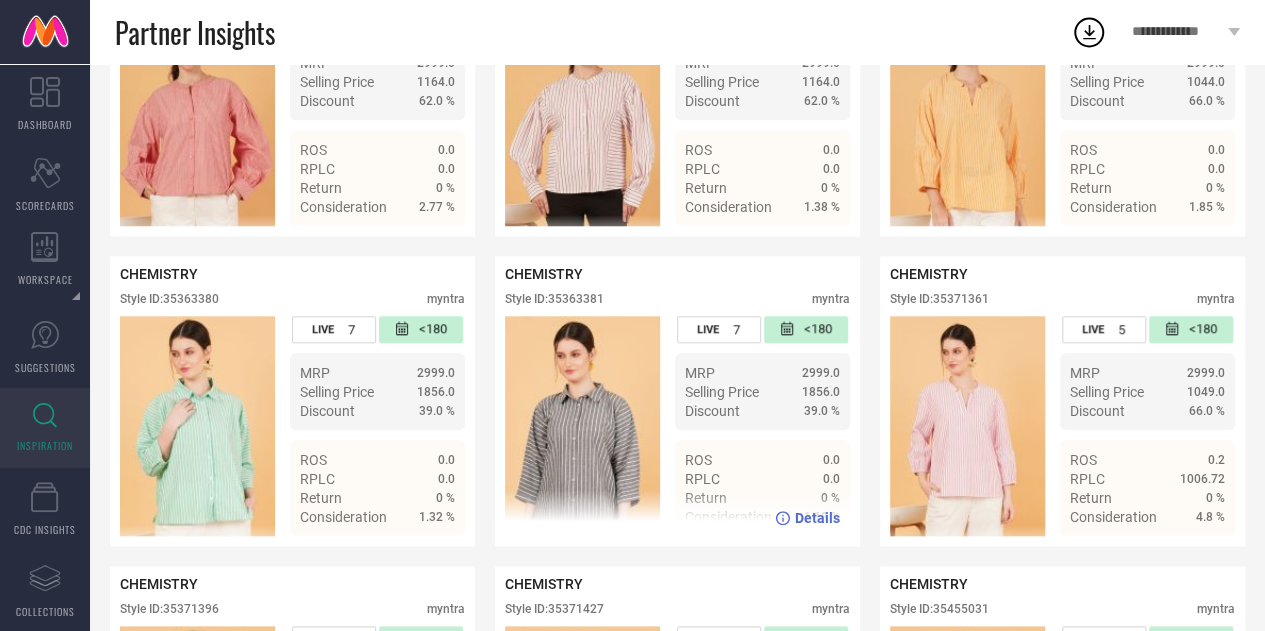 click on "Style ID:  35363381" at bounding box center (554, 299) 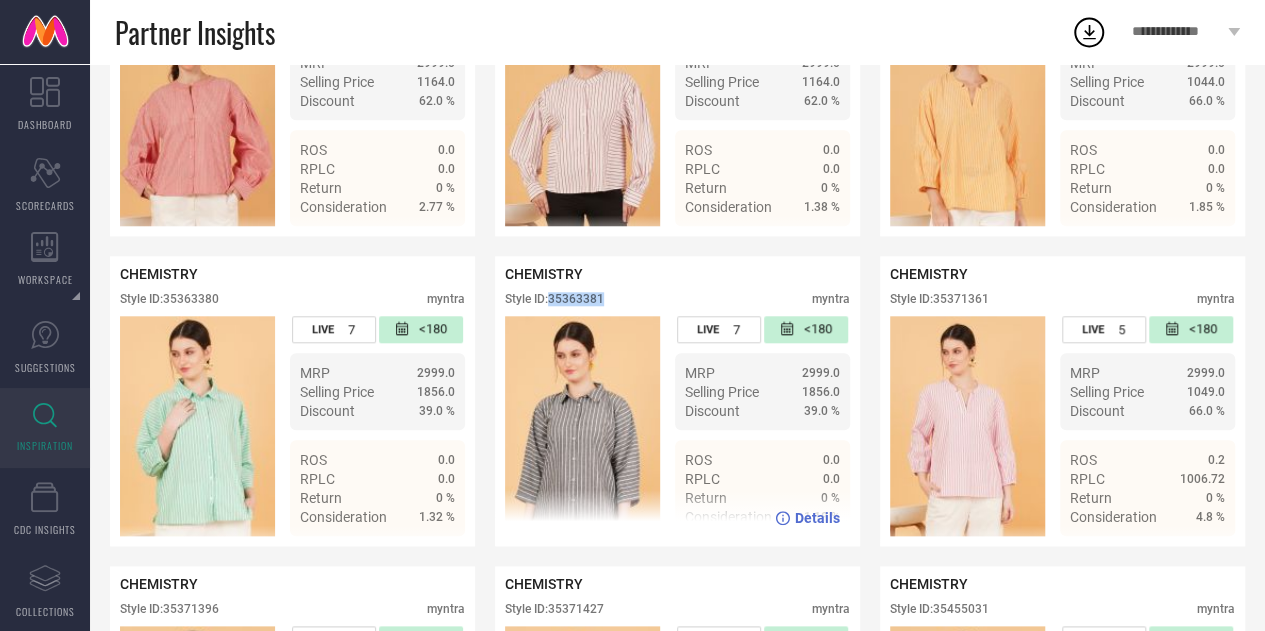 click on "Style ID:  35363381" at bounding box center [554, 299] 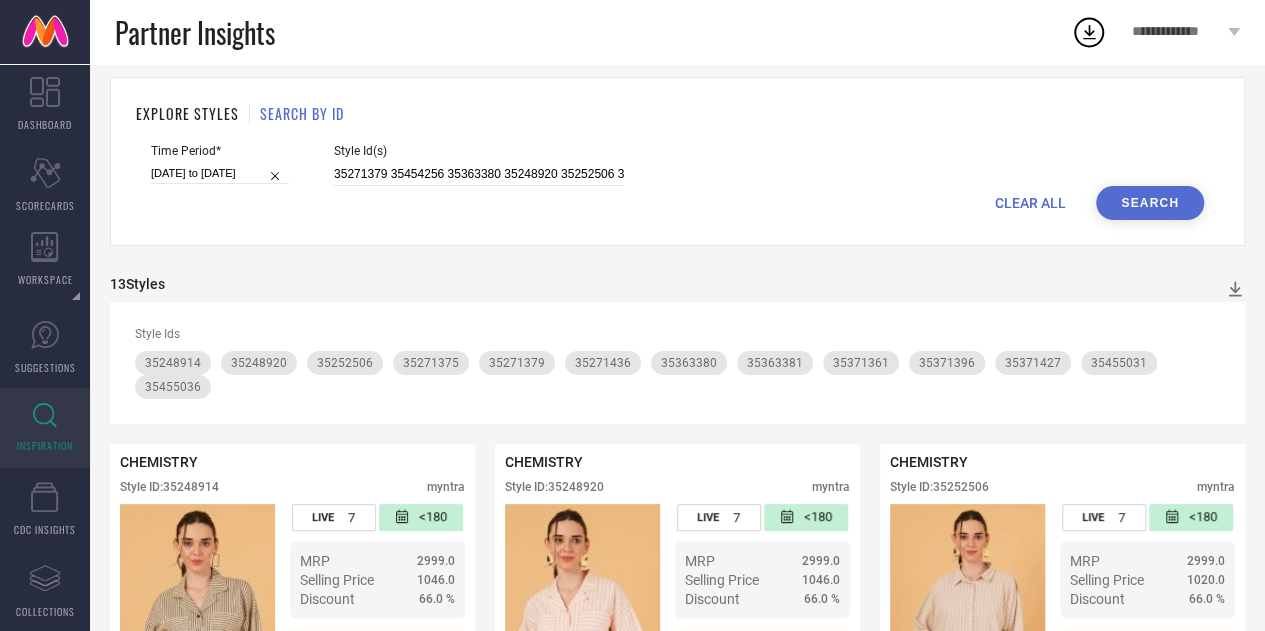 scroll, scrollTop: 0, scrollLeft: 0, axis: both 